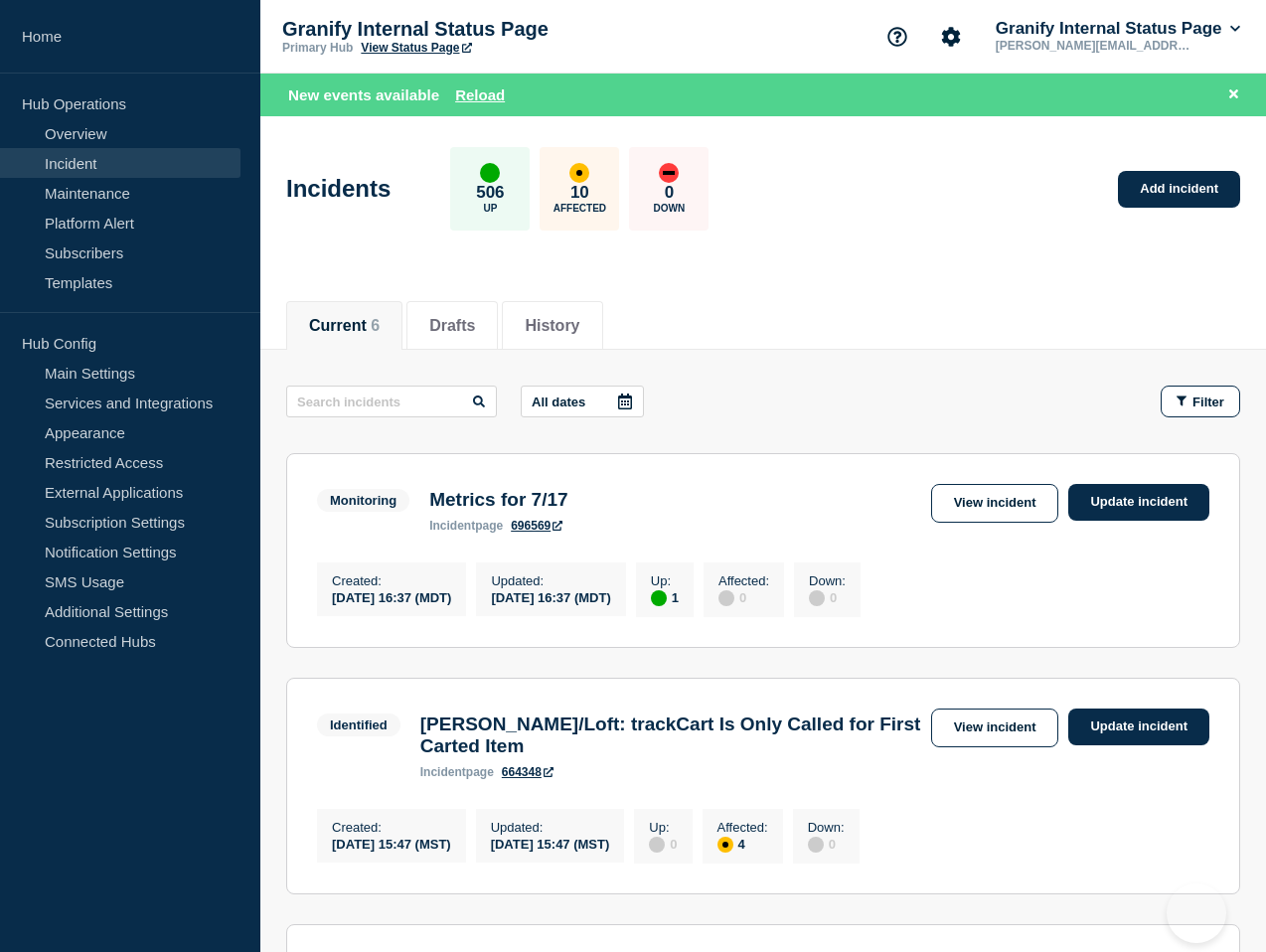 scroll, scrollTop: 0, scrollLeft: 0, axis: both 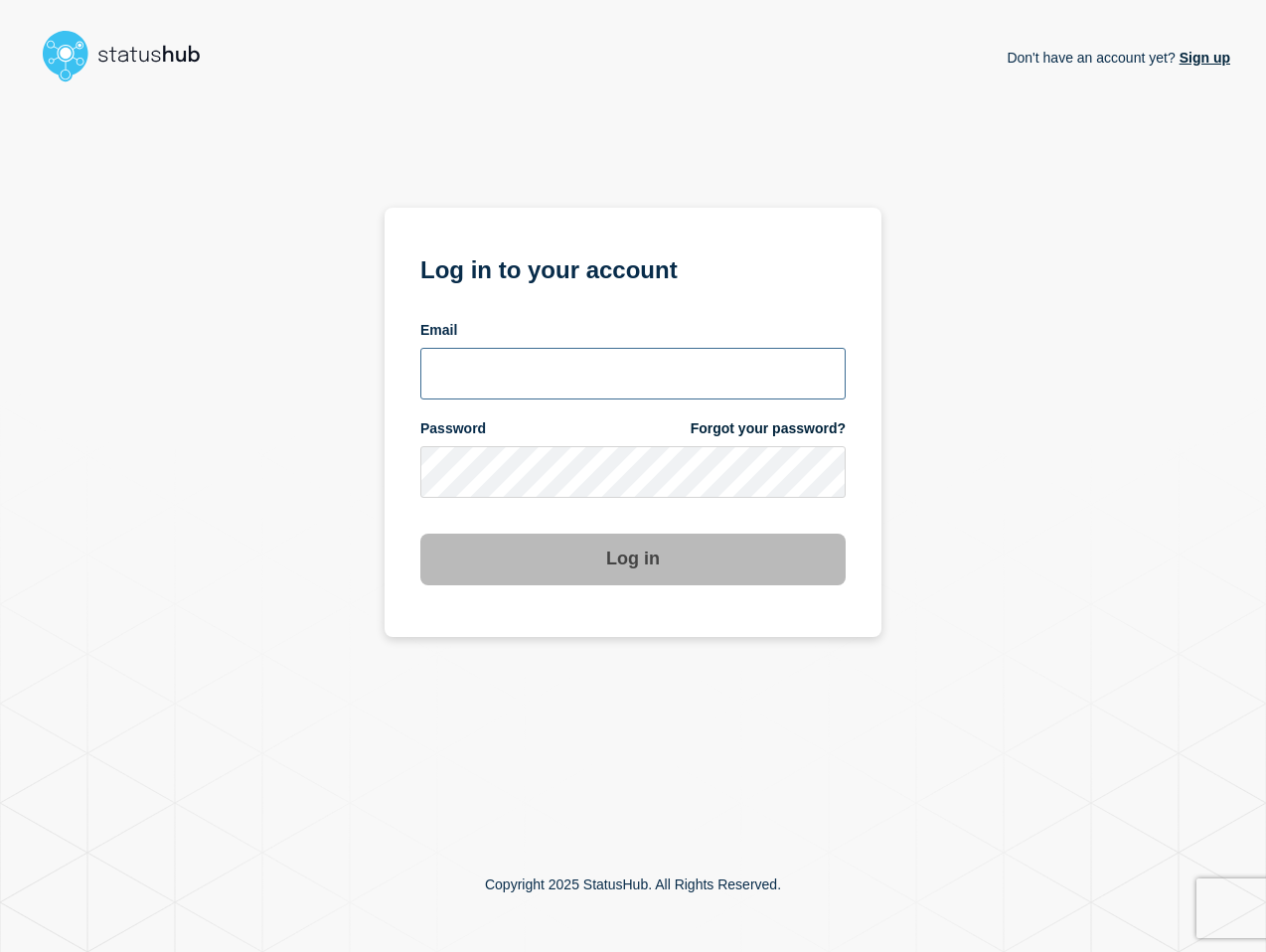 type on "[PERSON_NAME][EMAIL_ADDRESS][PERSON_NAME][DOMAIN_NAME]" 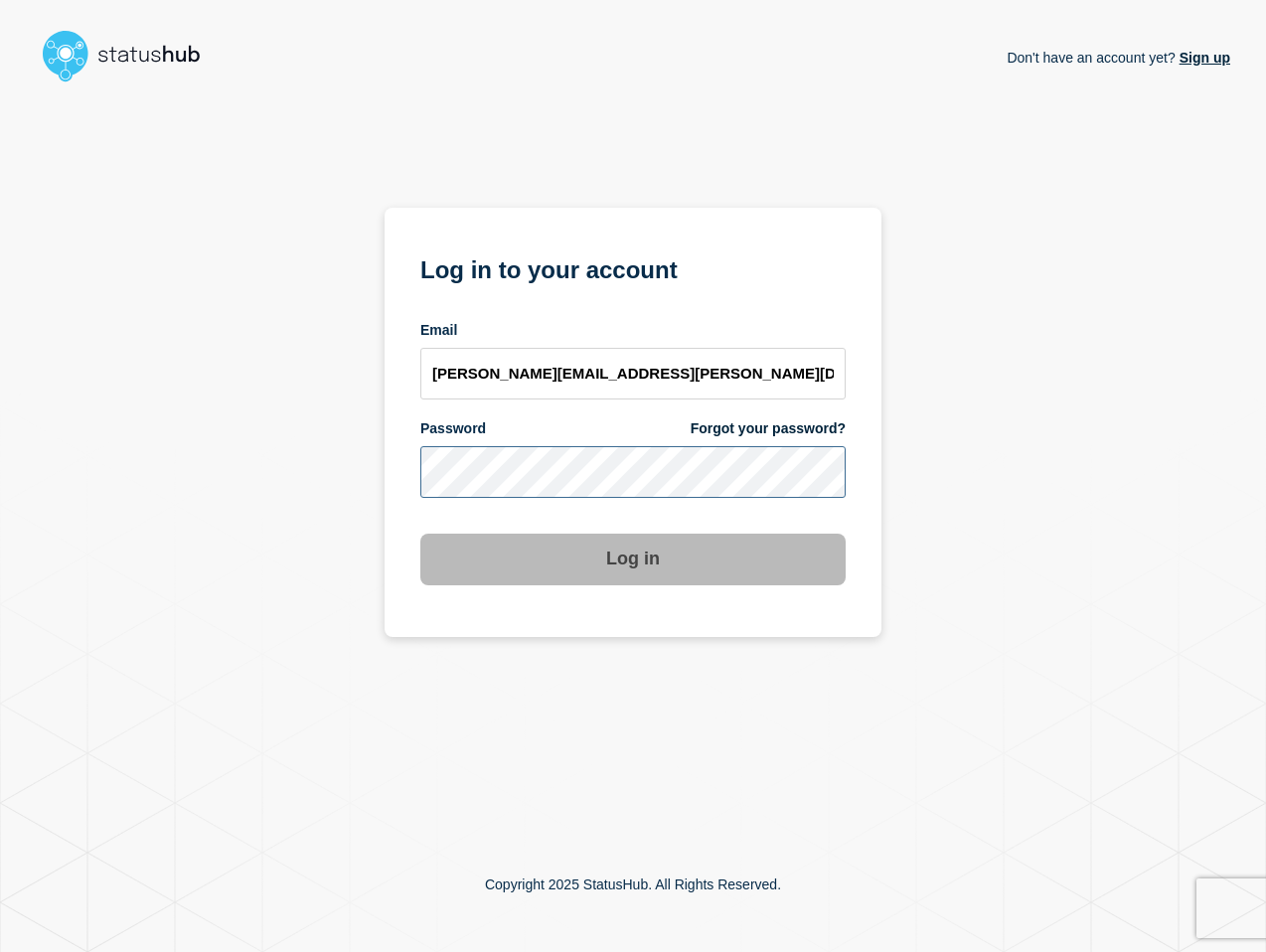 scroll, scrollTop: 0, scrollLeft: 0, axis: both 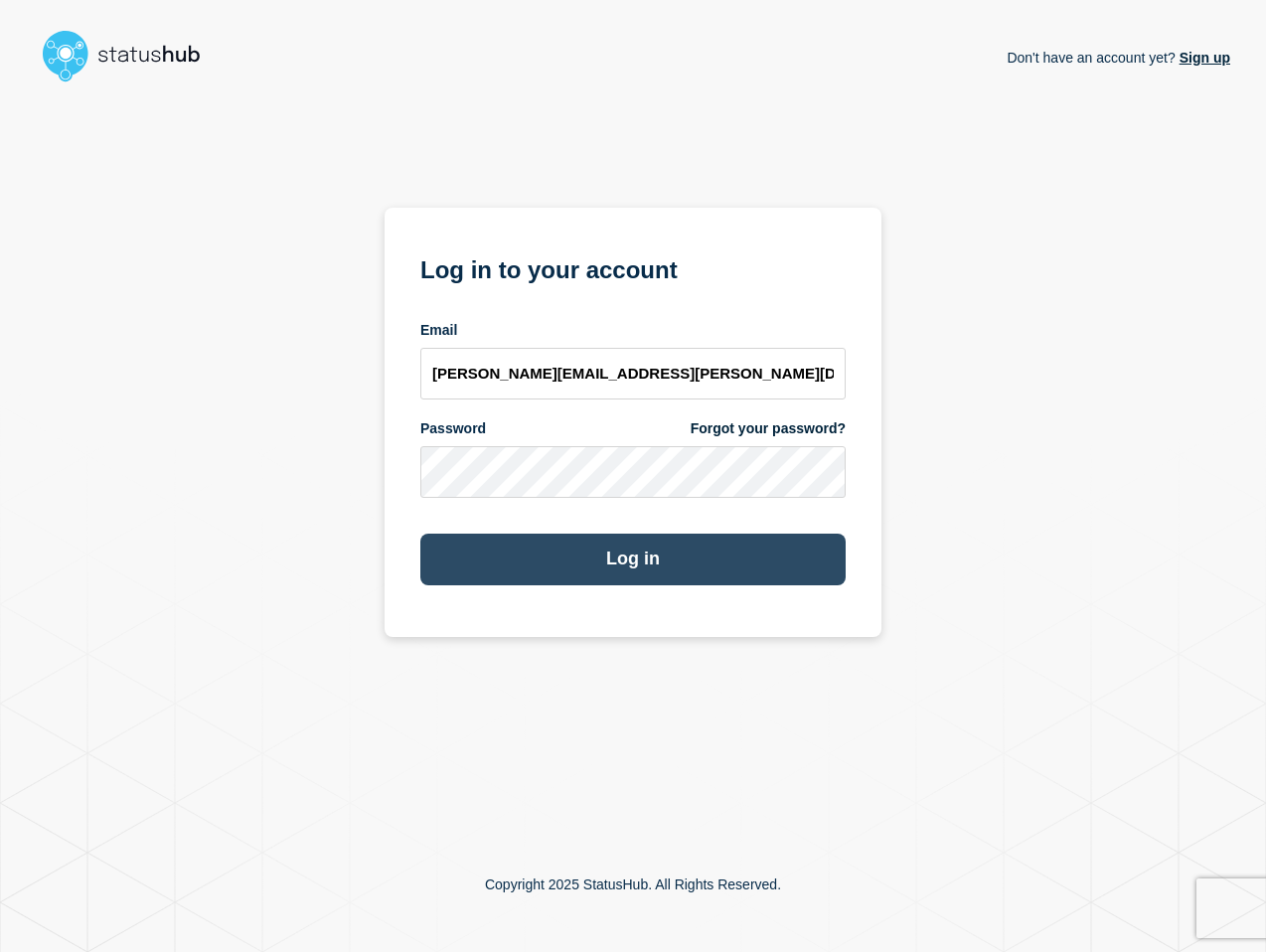 click on "Log in" at bounding box center [633, 559] 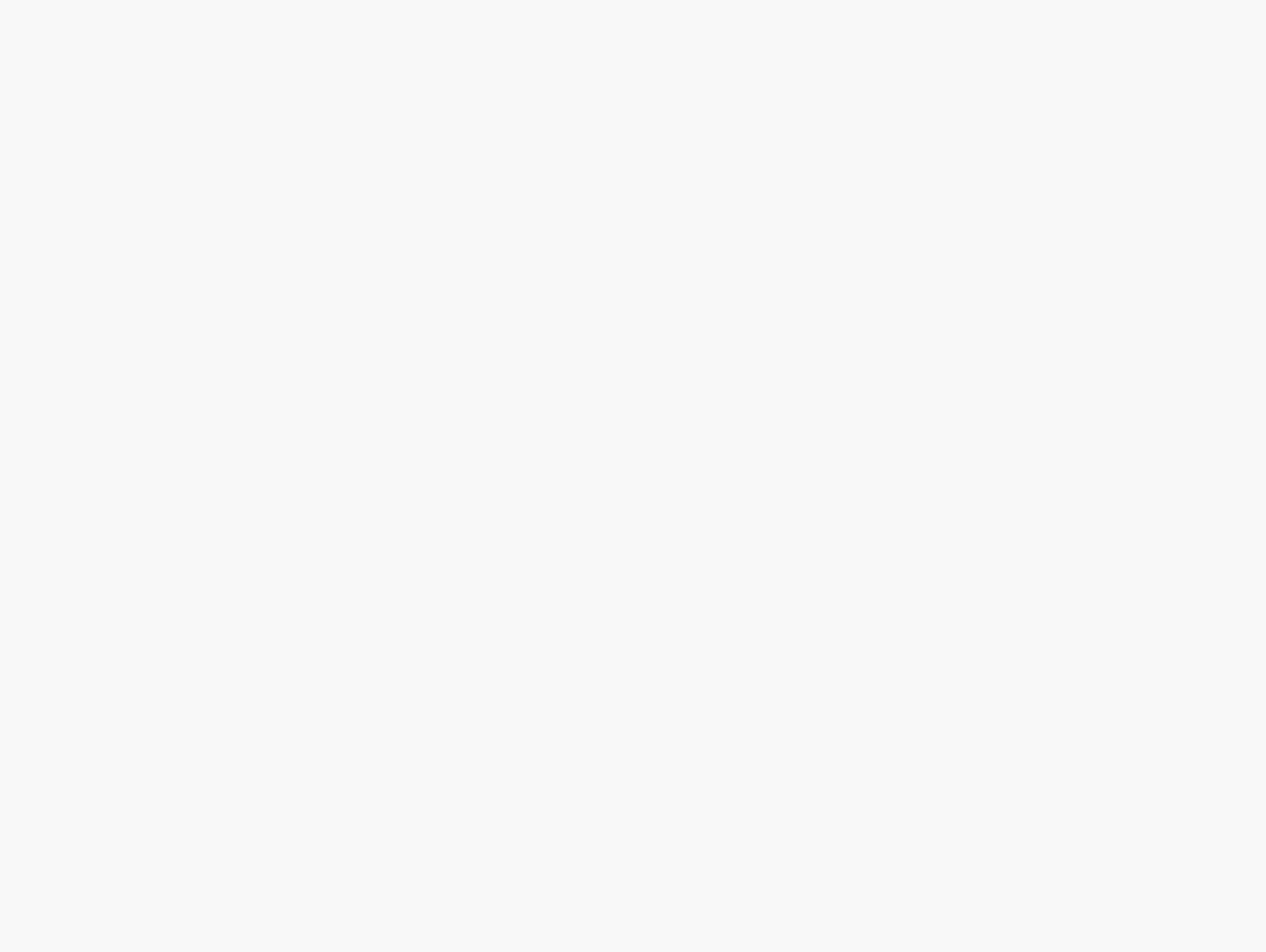 scroll, scrollTop: 0, scrollLeft: 0, axis: both 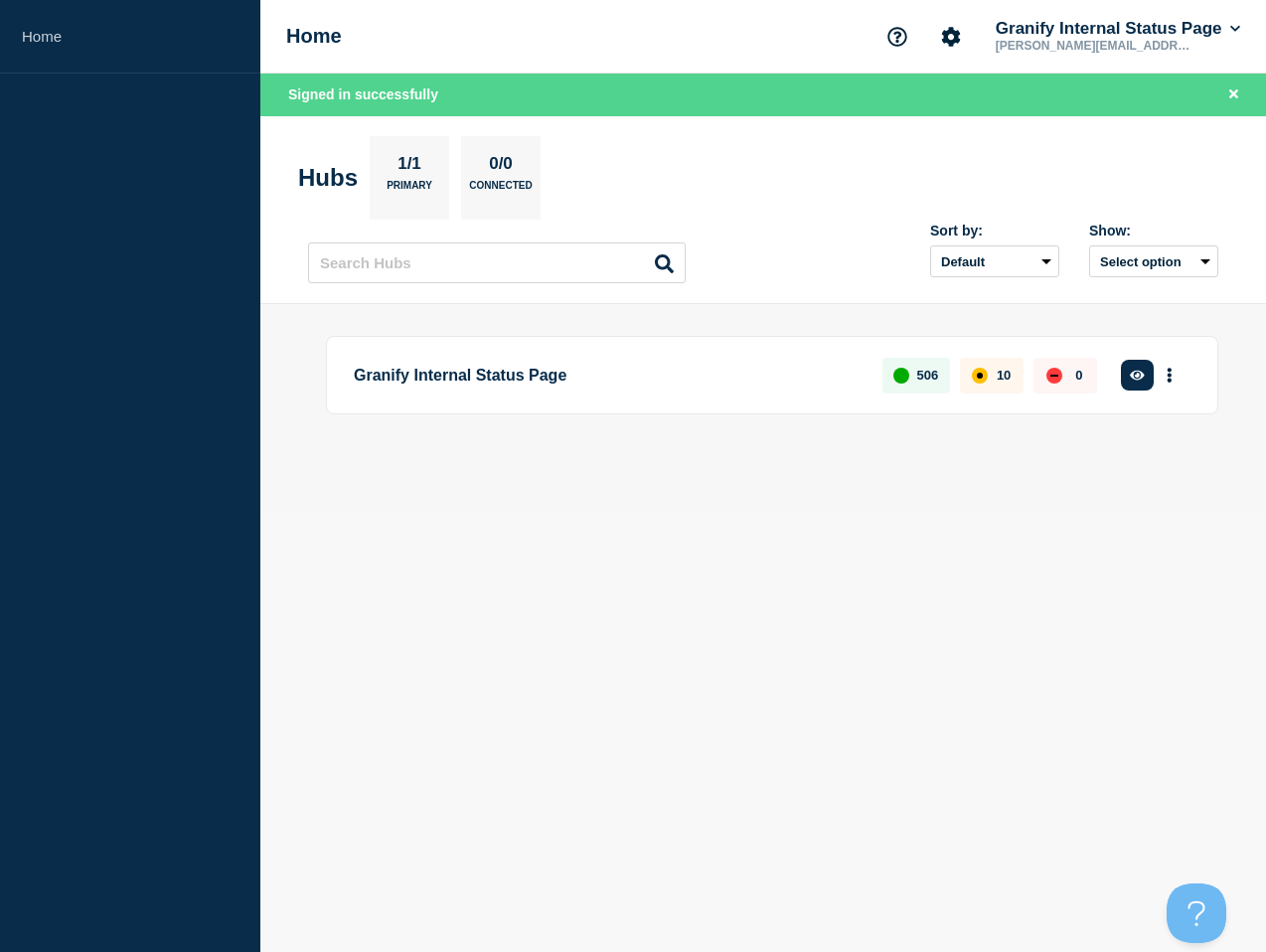 click 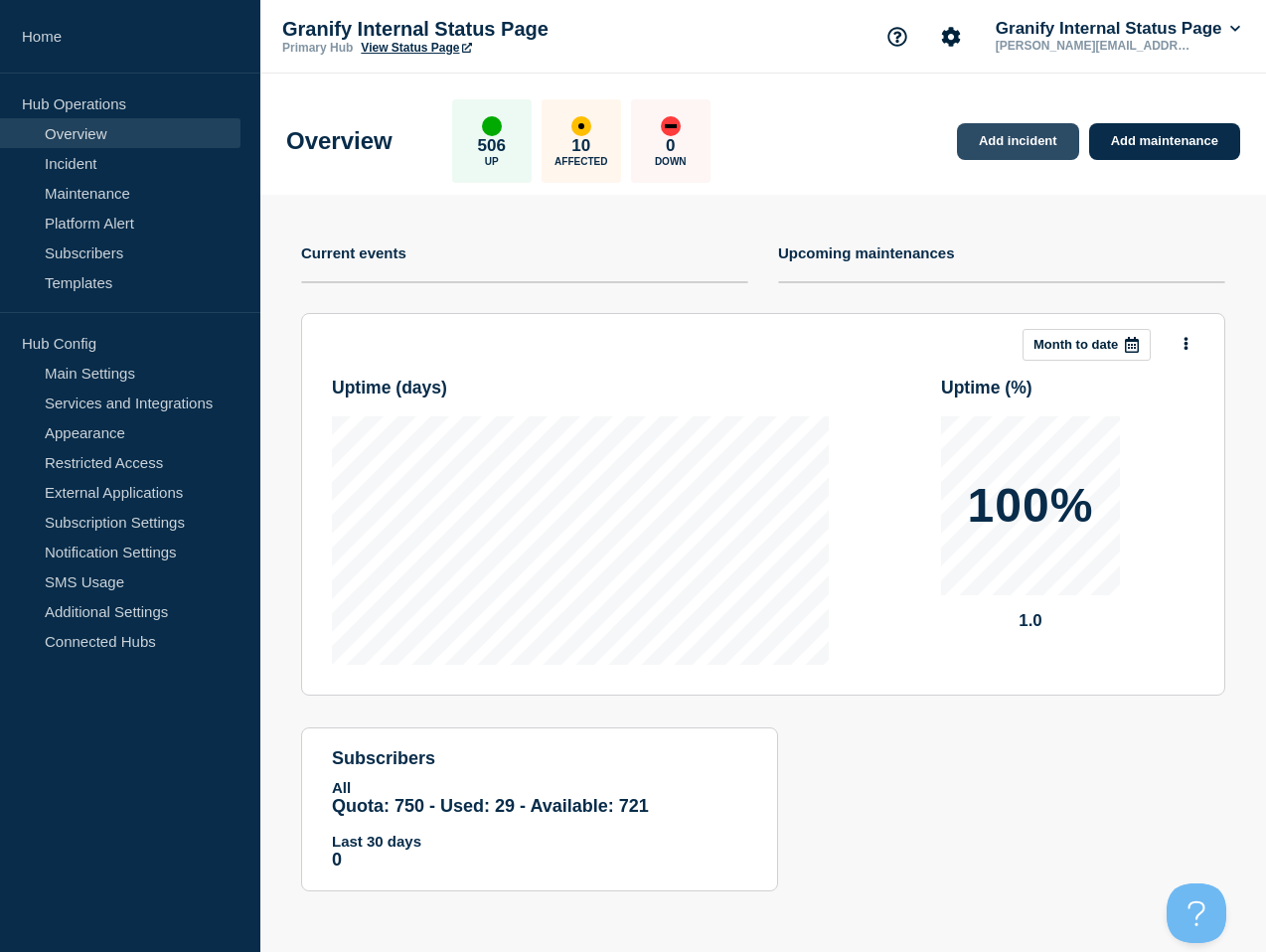 drag, startPoint x: 1014, startPoint y: 117, endPoint x: 1011, endPoint y: 146, distance: 29.15476 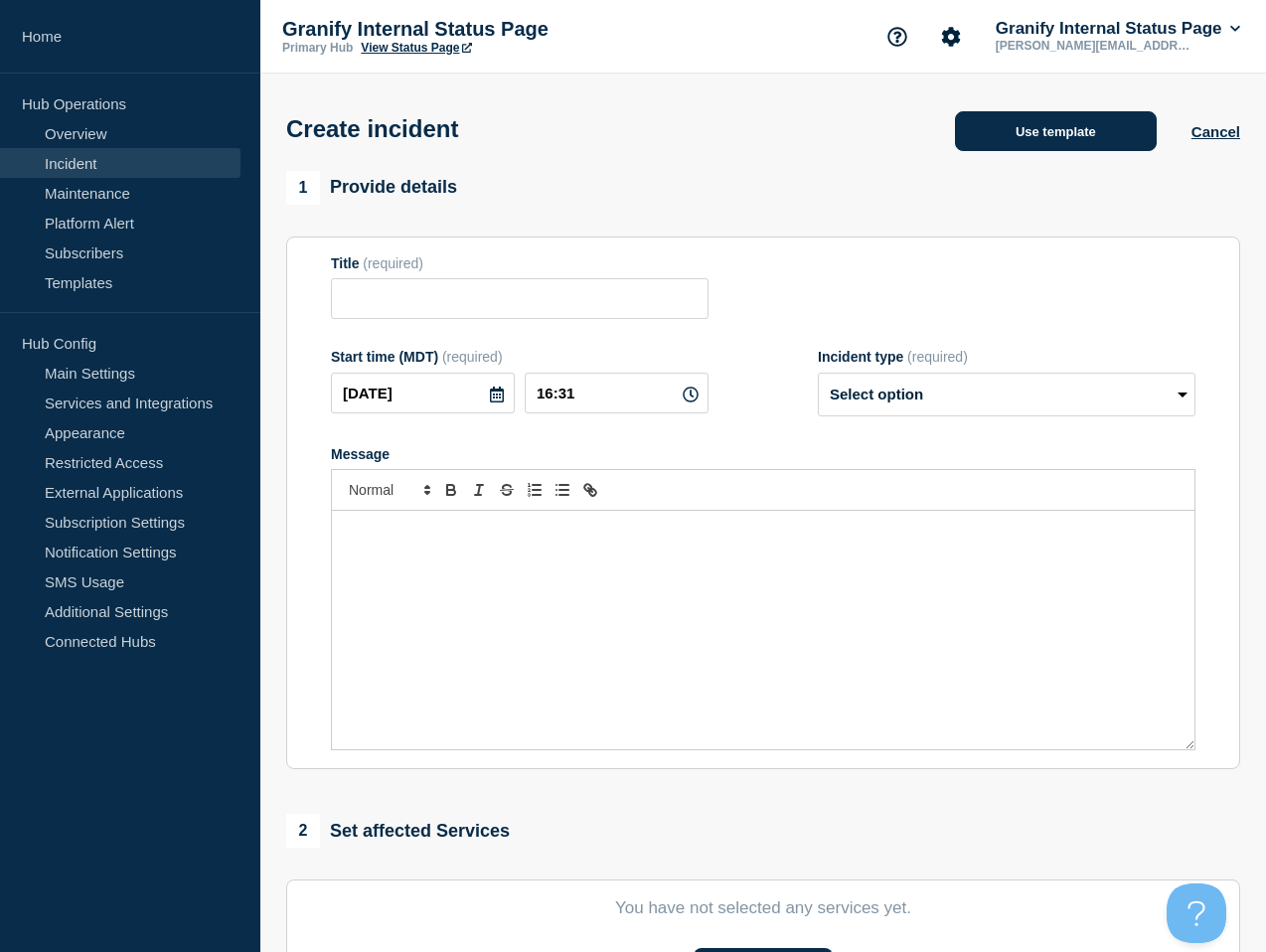 click on "Use template" at bounding box center [1055, 131] 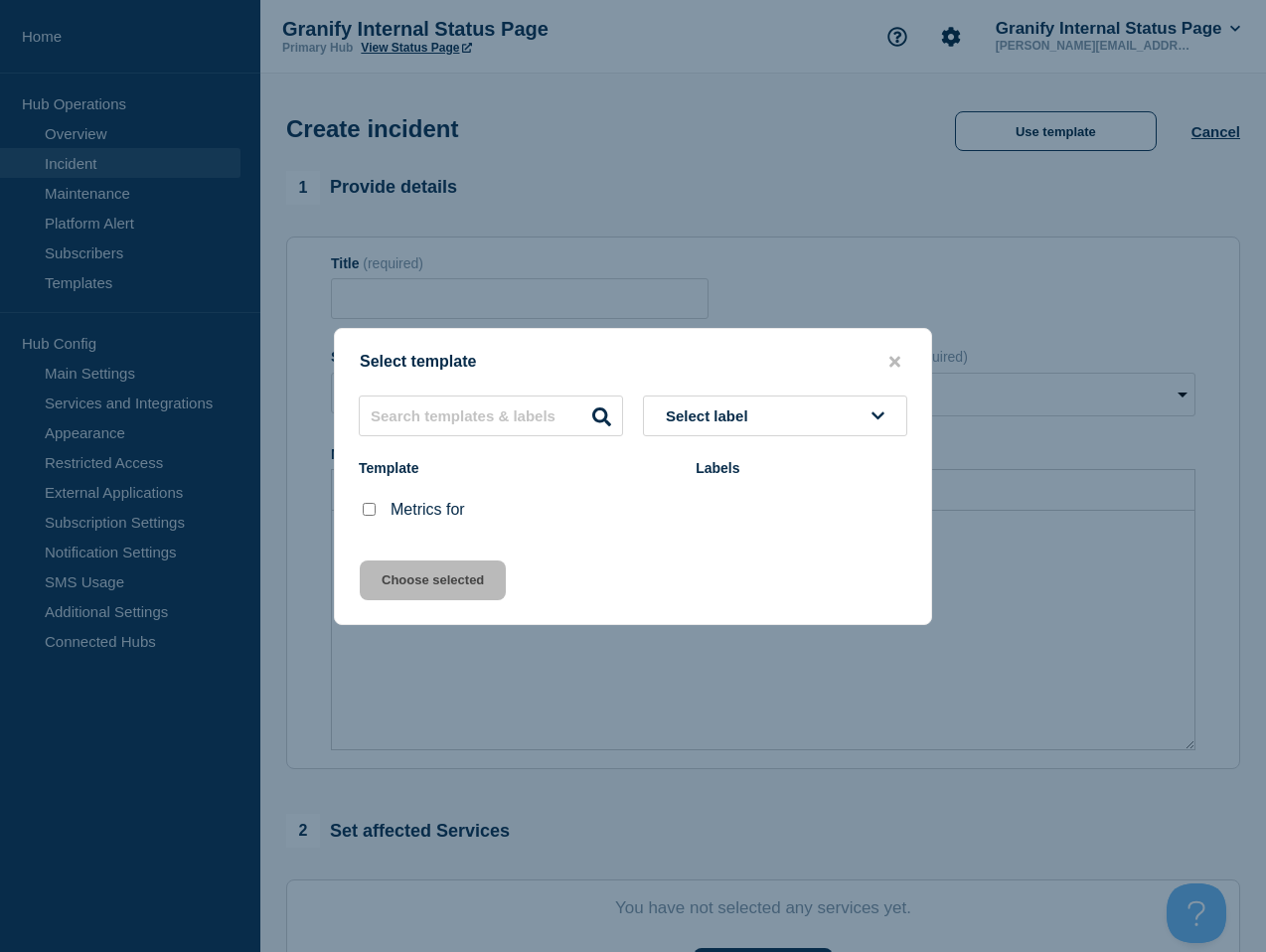 click at bounding box center (369, 509) 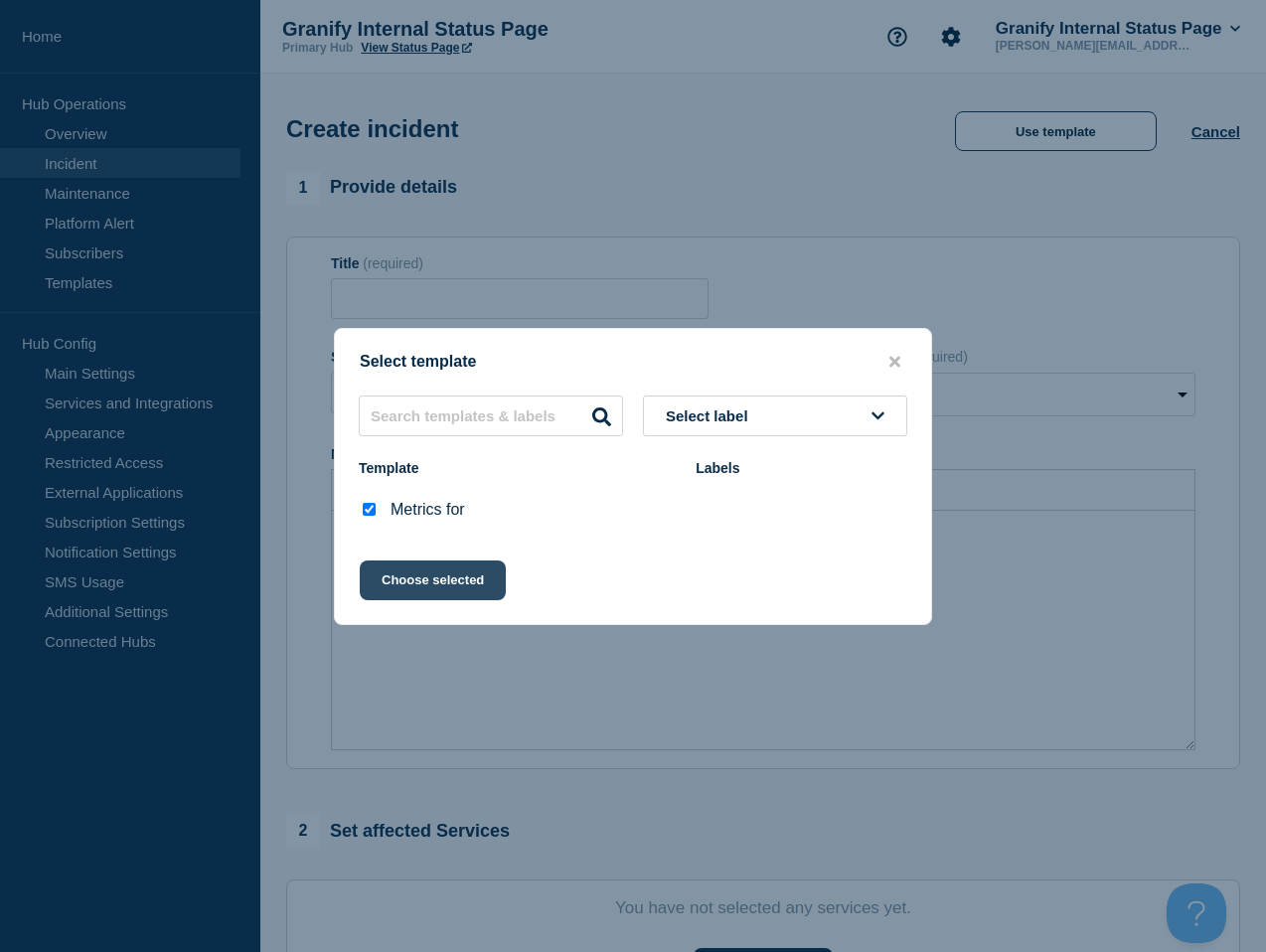 click on "Choose selected" 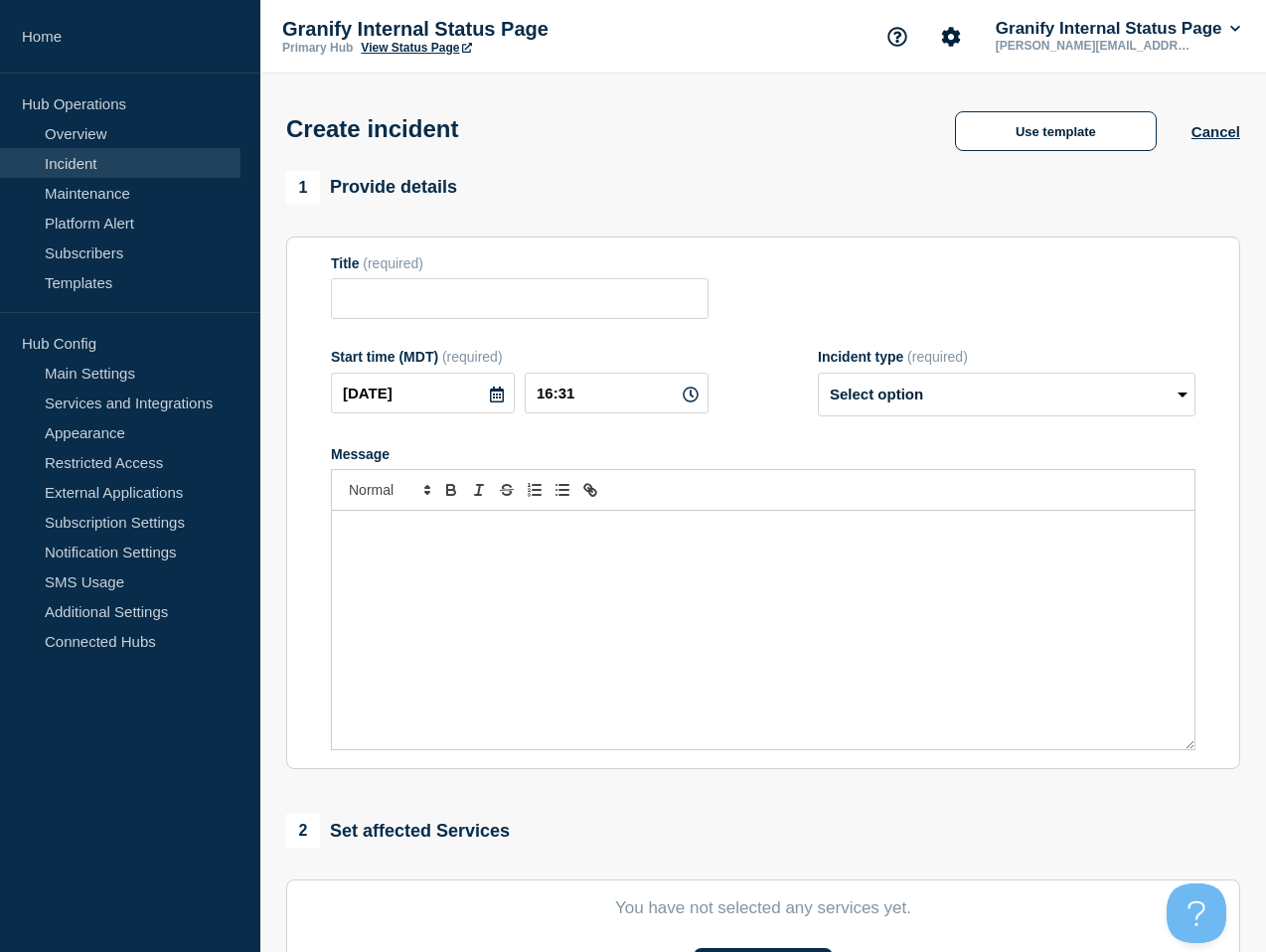 click at bounding box center [763, 630] 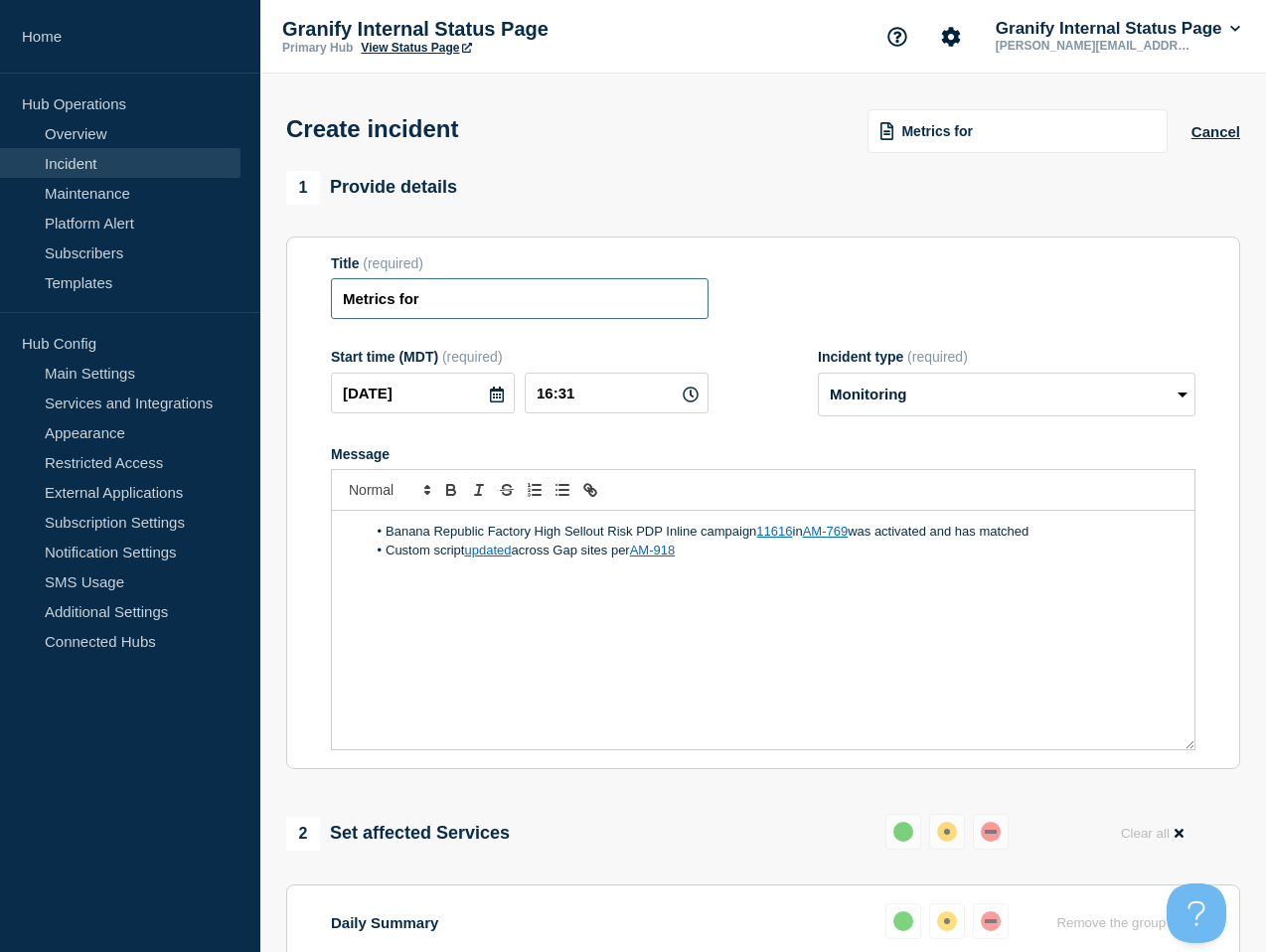 click on "Metrics for" at bounding box center [520, 298] 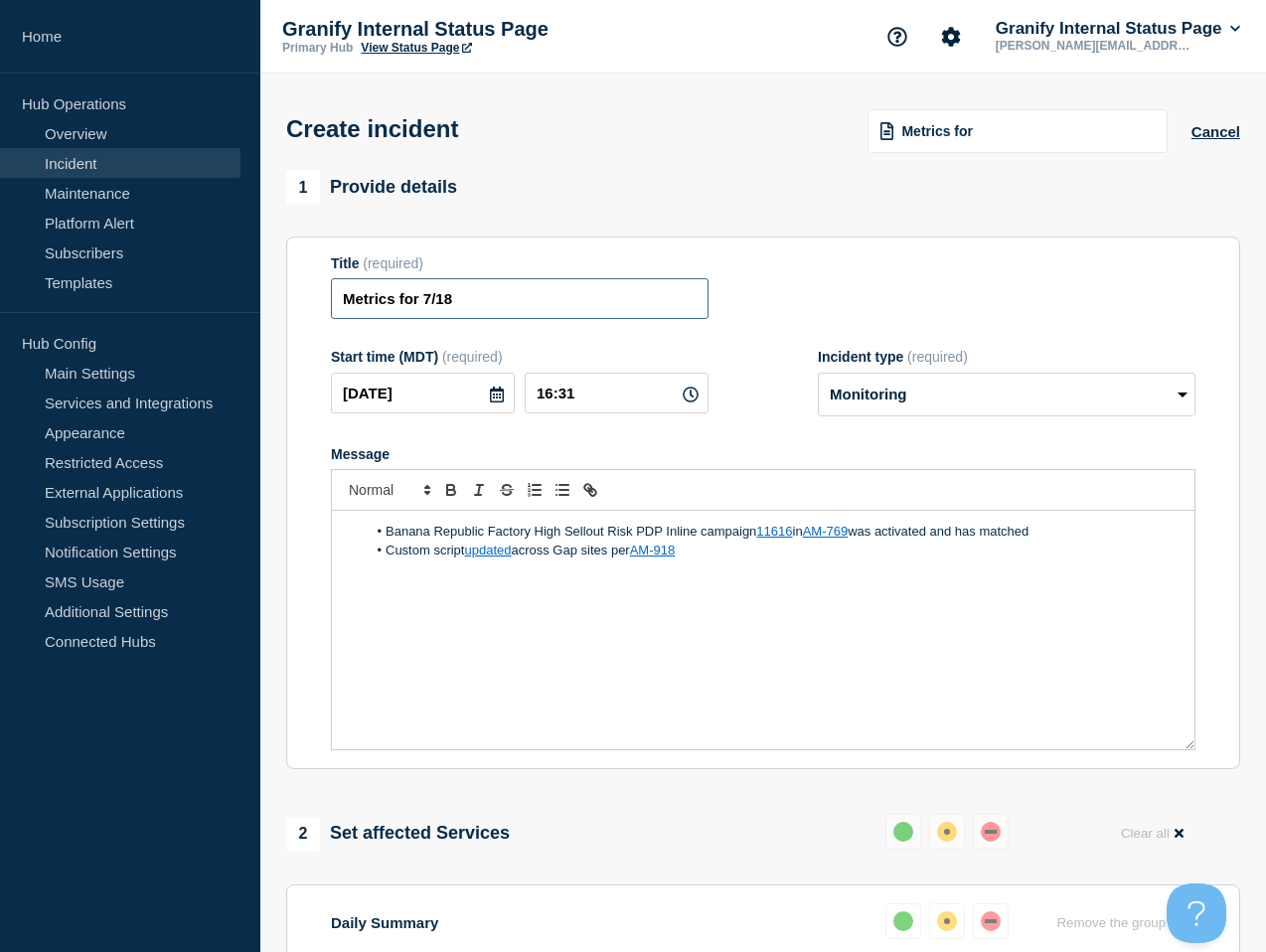 type on "Metrics for 7/18" 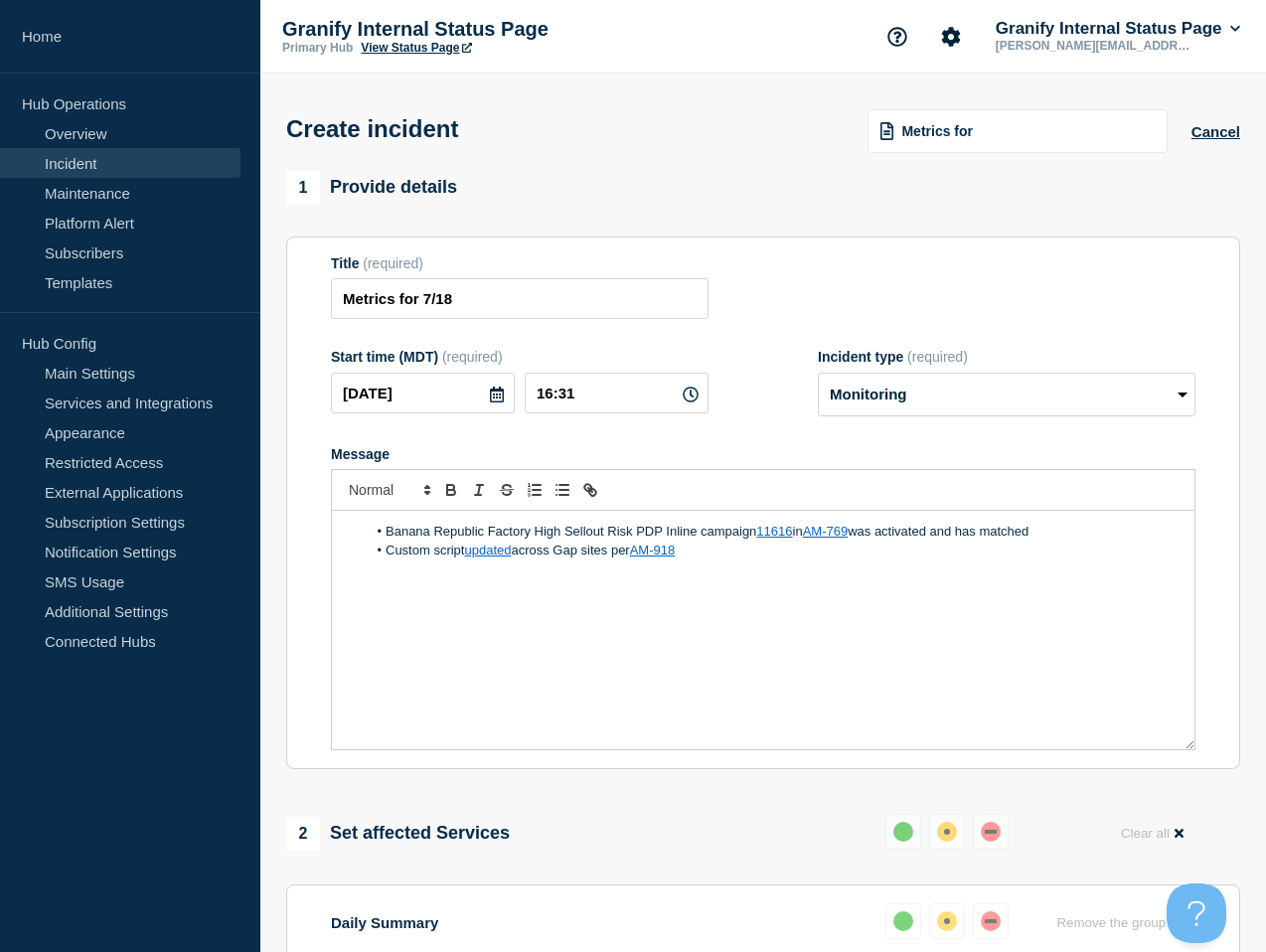 click on "Banana Republic Factory High Sellout Risk PDP Inline campaign  11616  in  AM-769  was activated and has matched Custom script  updated  across Gap sites per  AM-918" at bounding box center (763, 630) 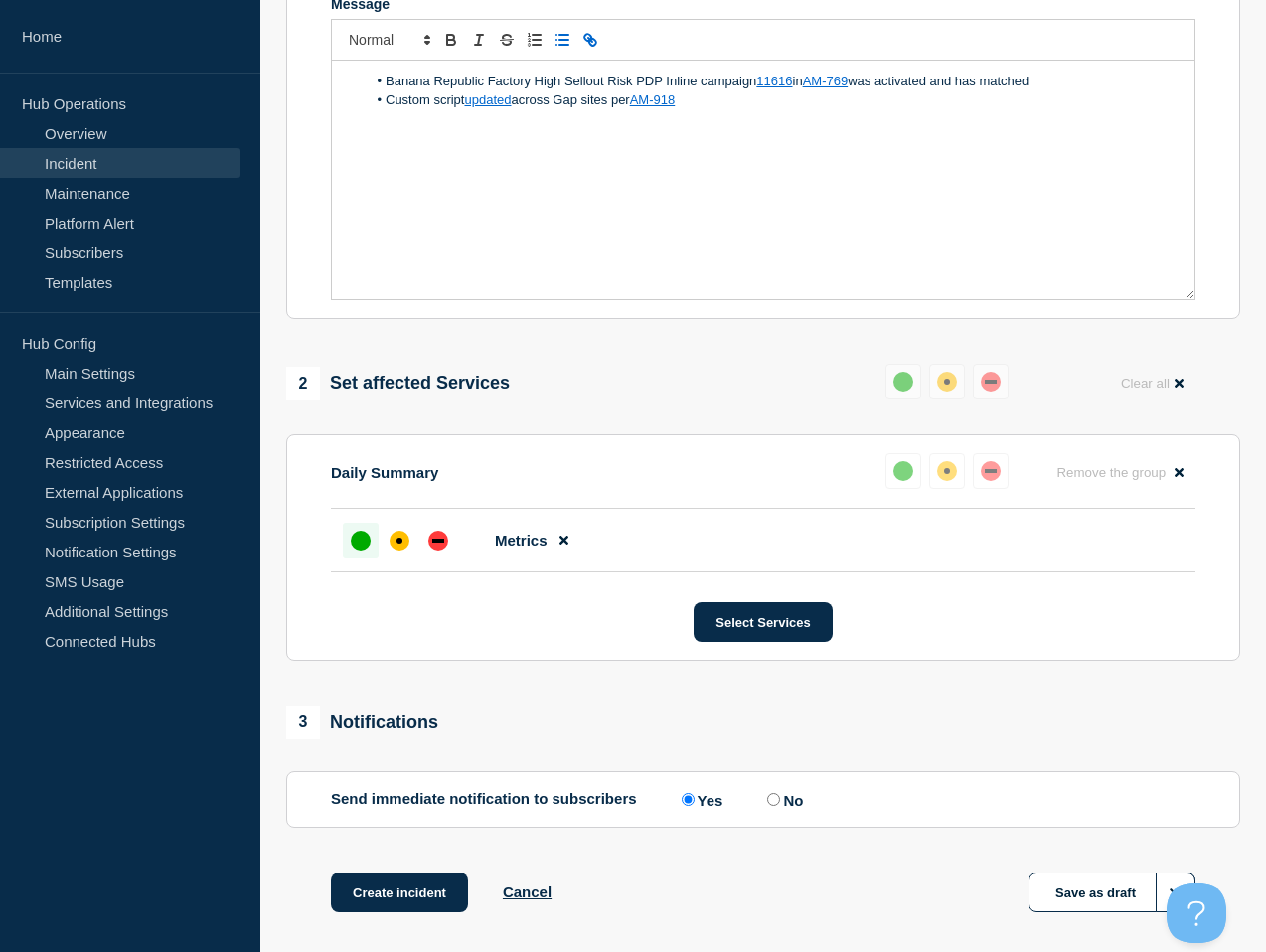scroll, scrollTop: 488, scrollLeft: 0, axis: vertical 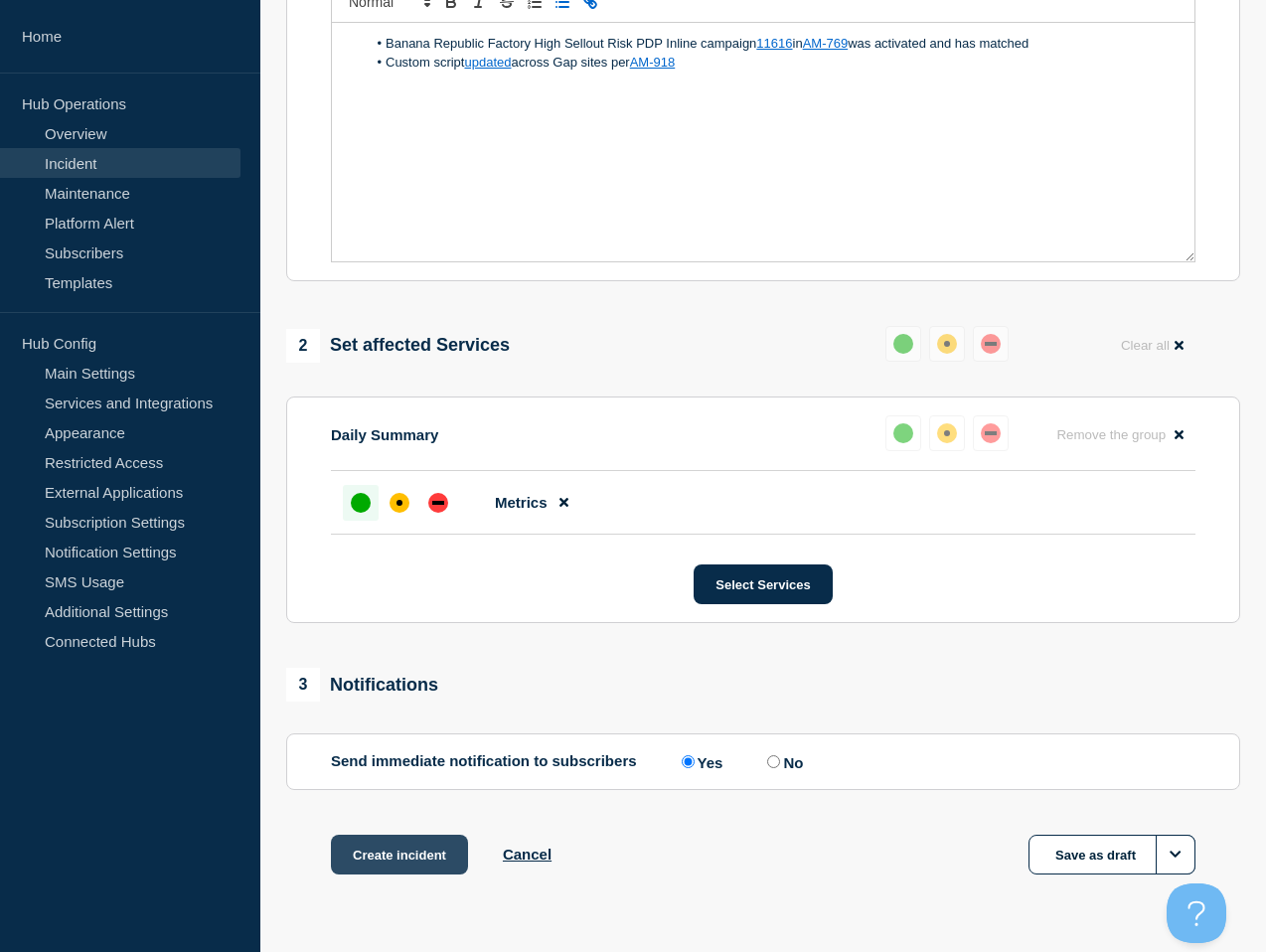 click on "Create incident" at bounding box center [399, 855] 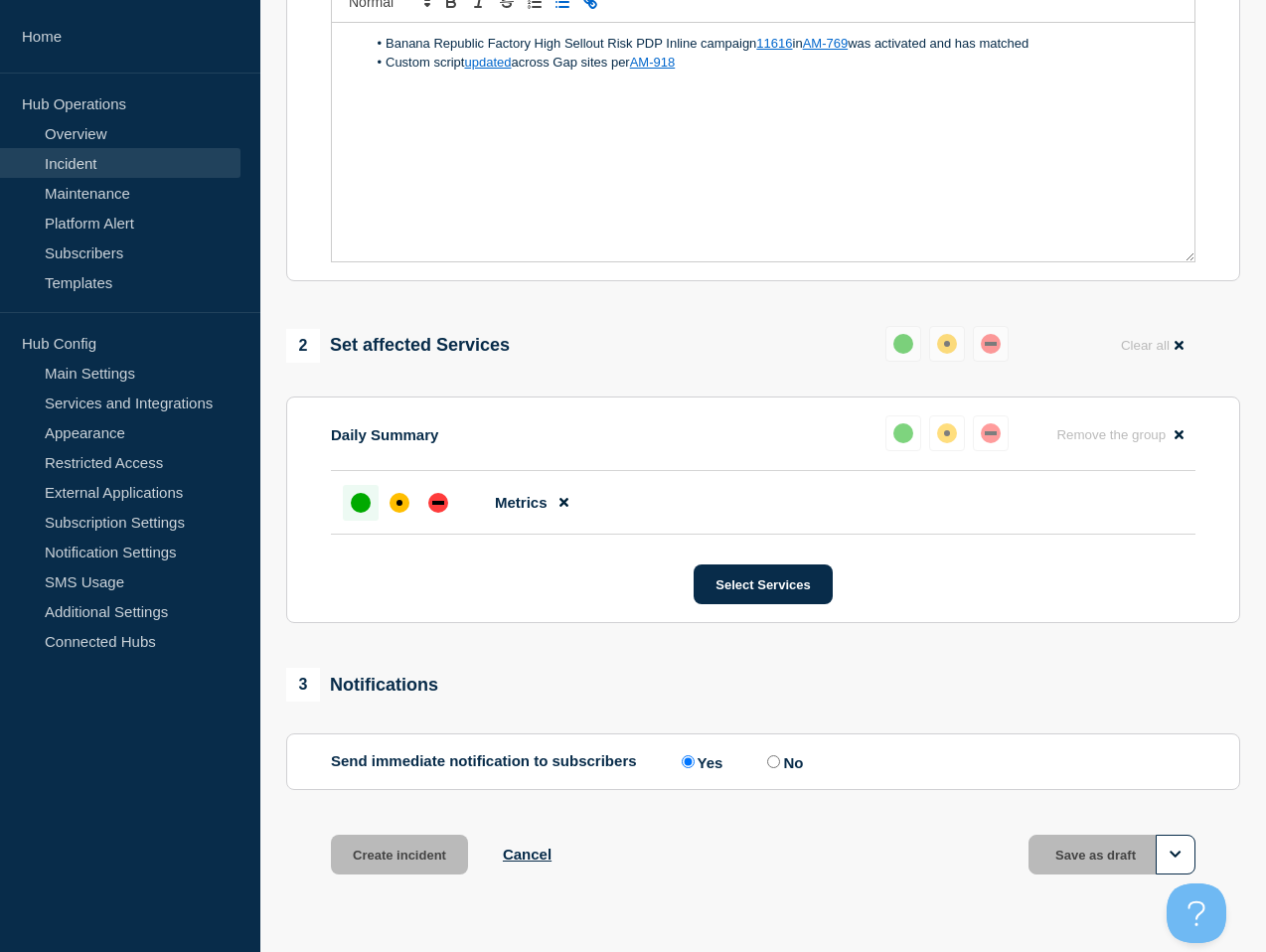 scroll, scrollTop: 0, scrollLeft: 0, axis: both 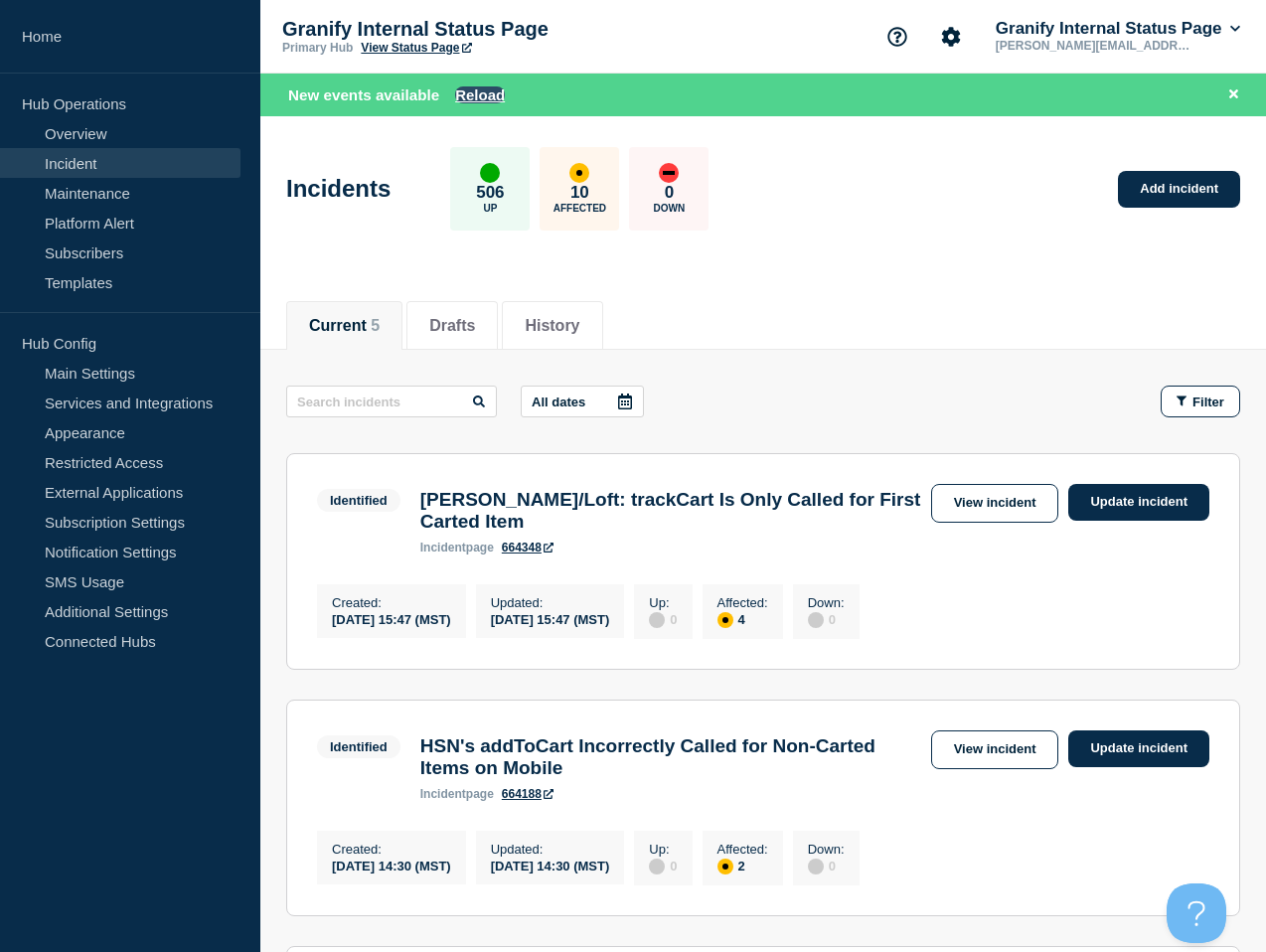 click on "Reload" at bounding box center [480, 94] 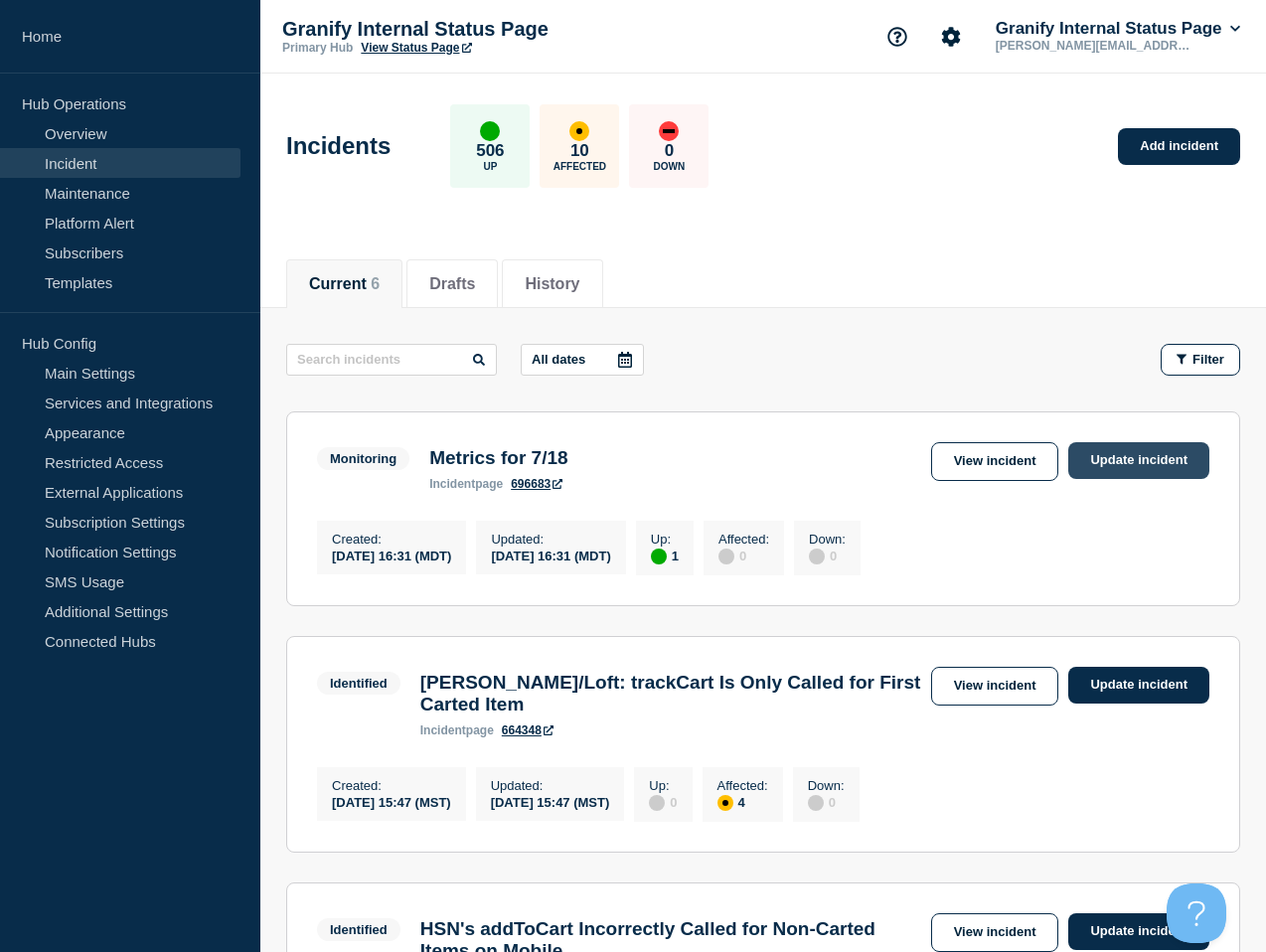 click on "Update incident" at bounding box center [1139, 460] 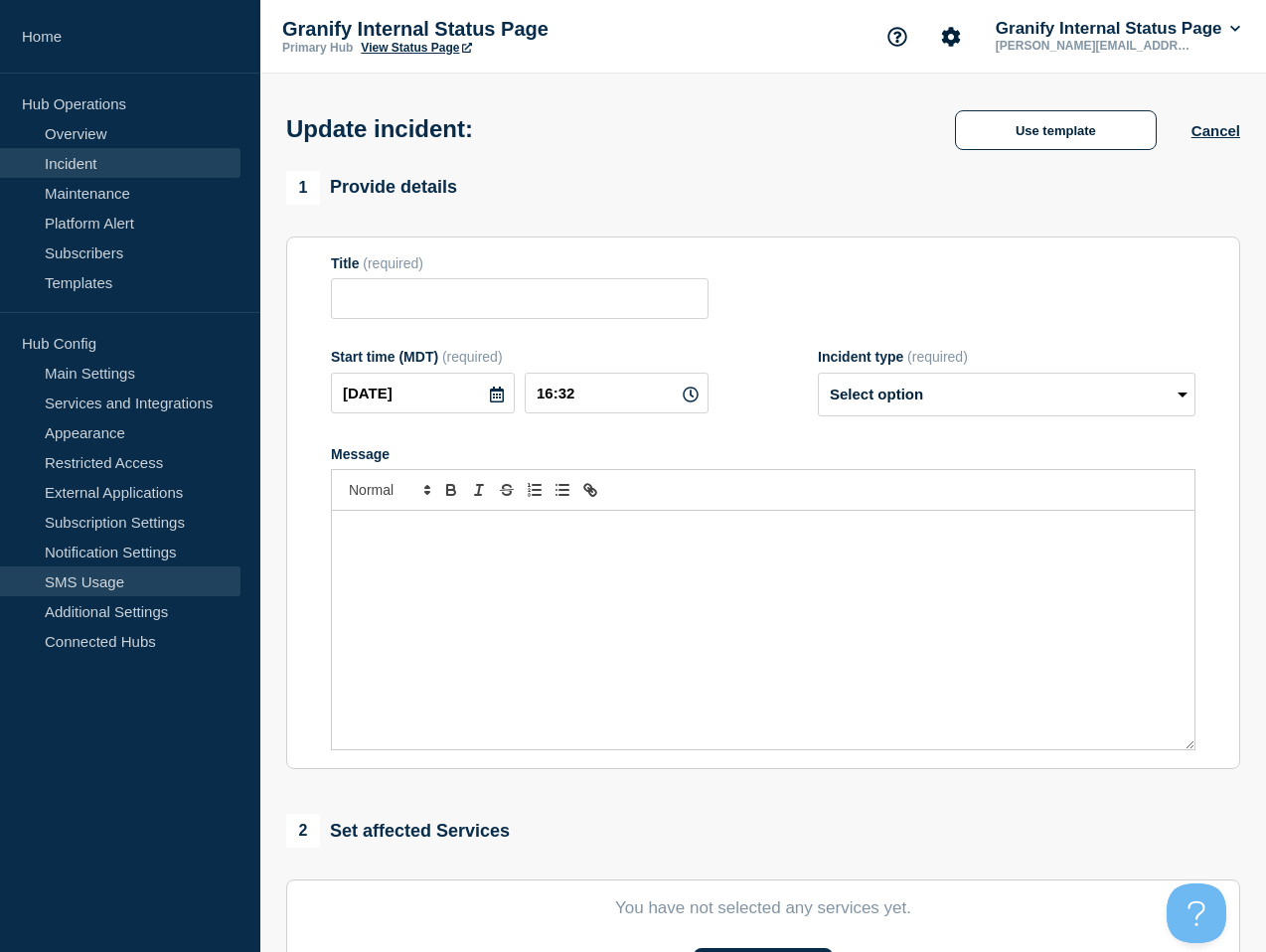 type on "Metrics for 7/18" 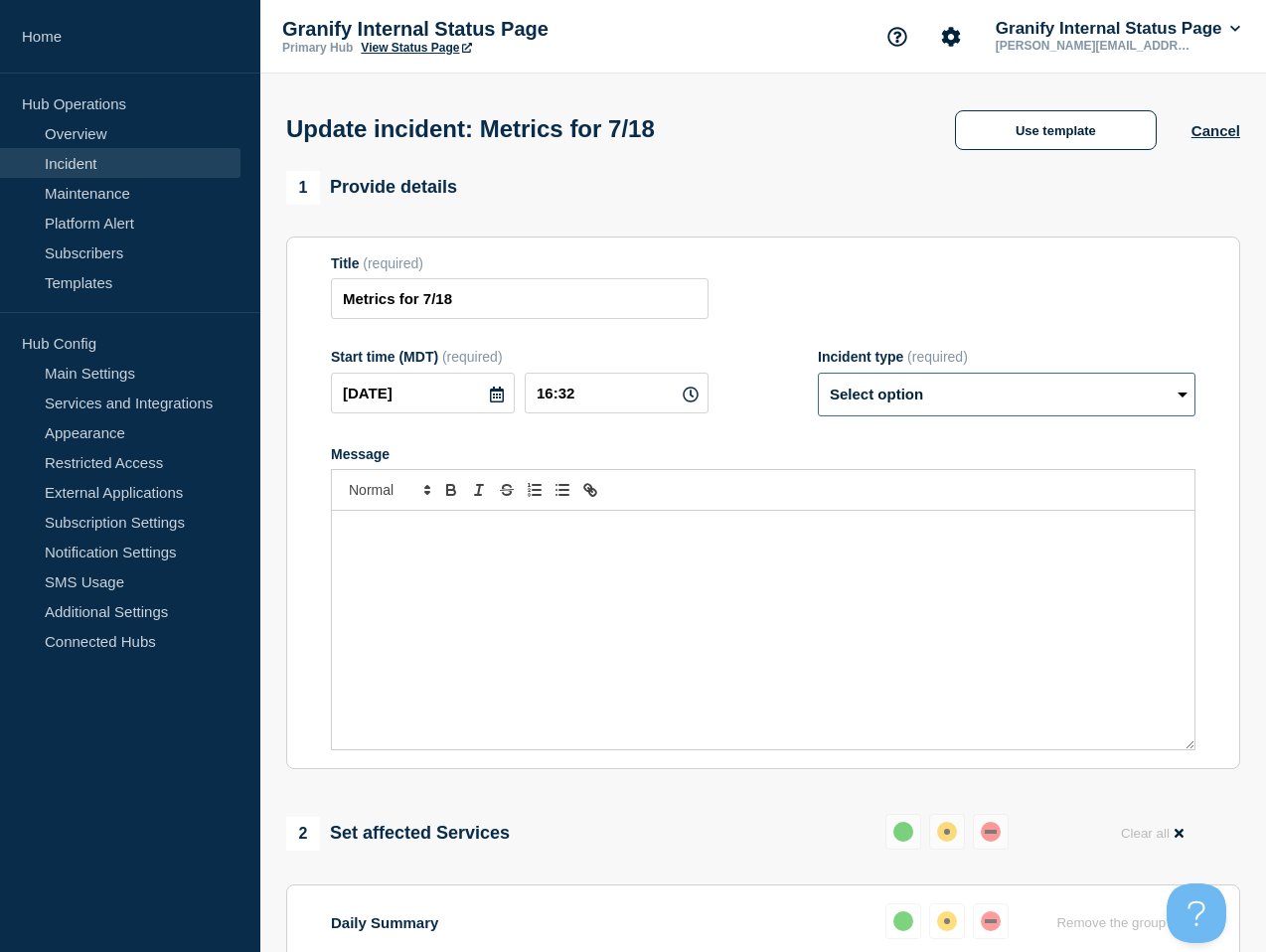 click on "Select option Investigating Identified Monitoring Resolved" at bounding box center [1007, 395] 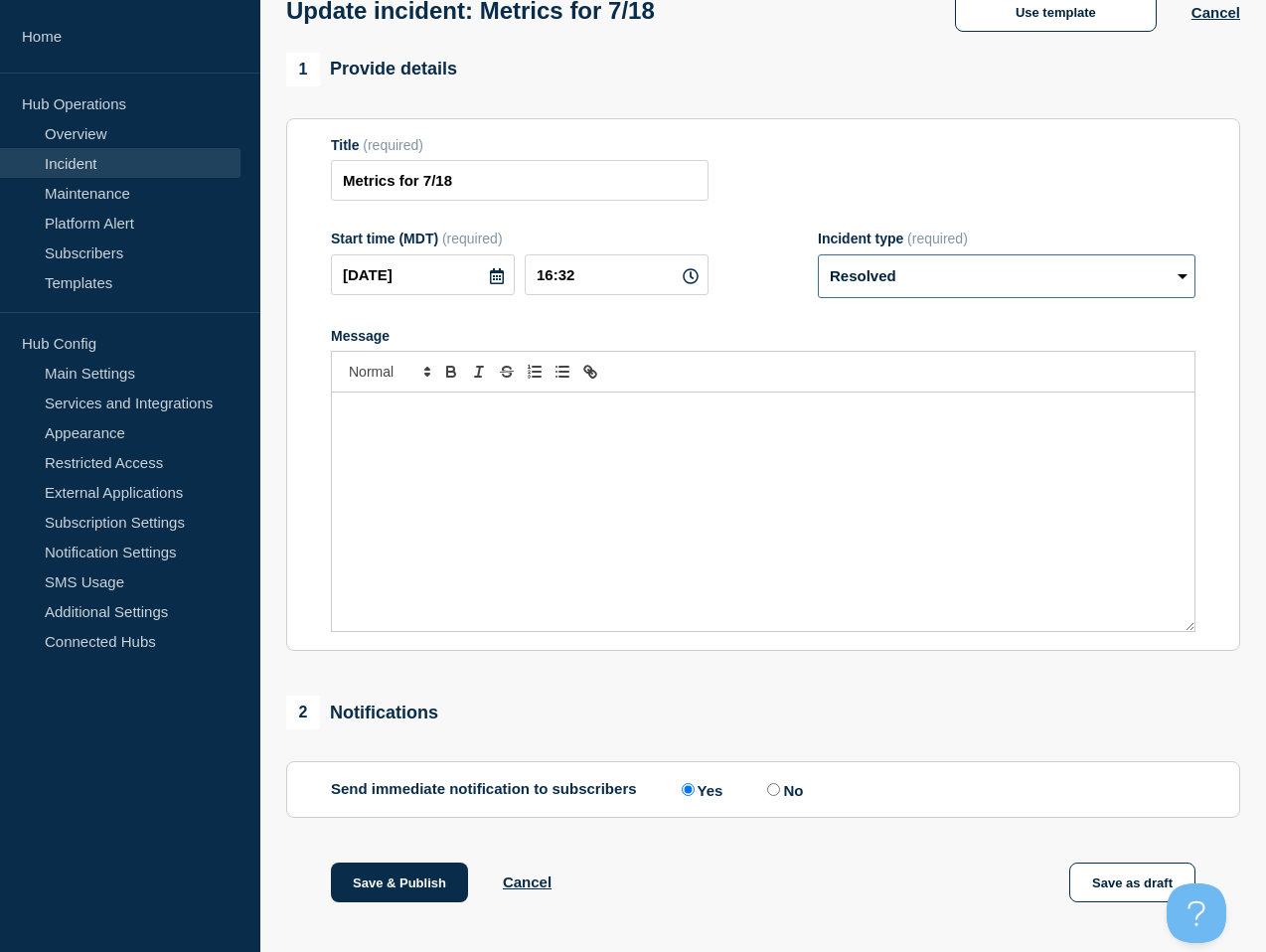 scroll, scrollTop: 336, scrollLeft: 0, axis: vertical 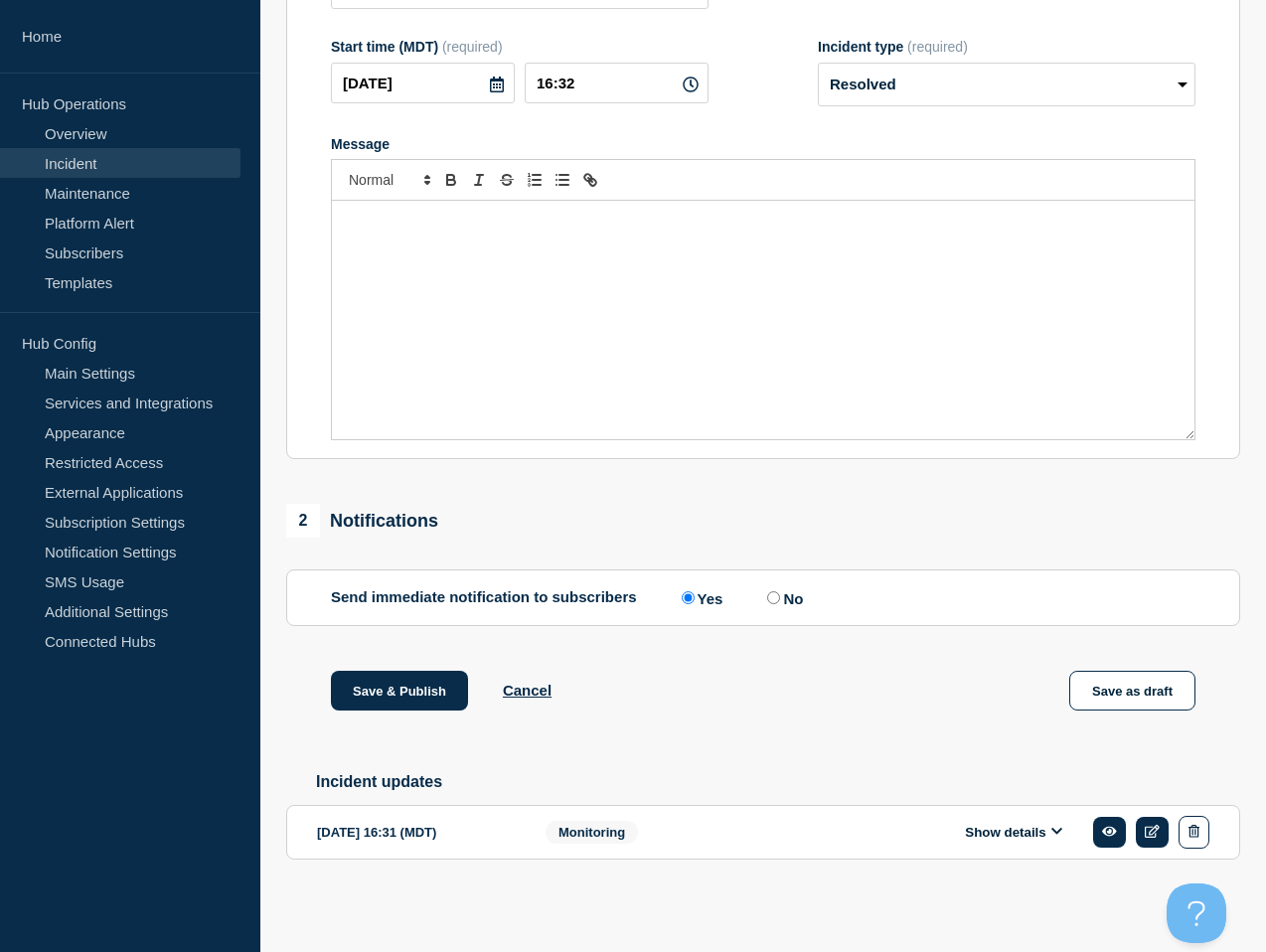 click on "No" at bounding box center (773, 597) 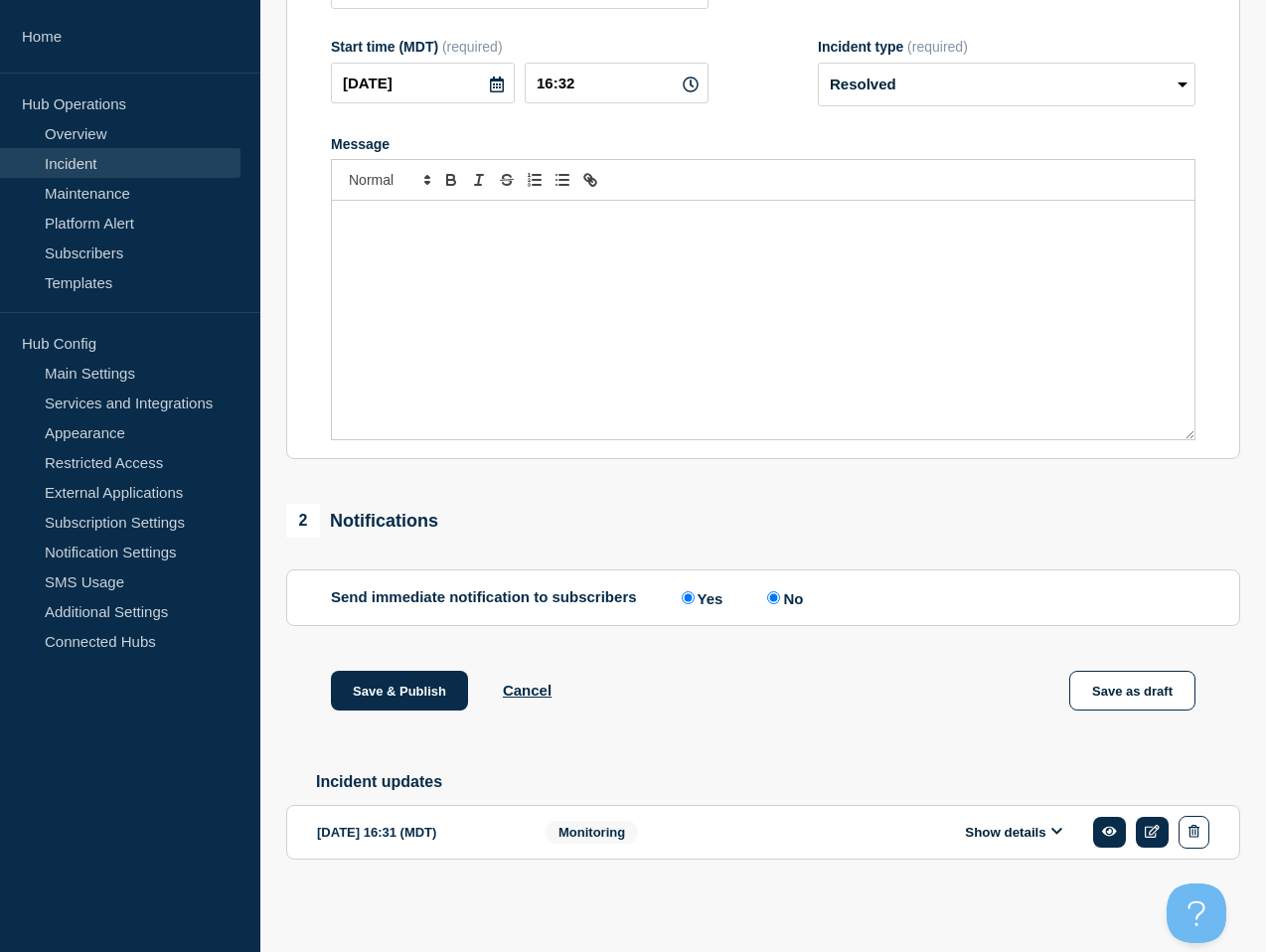 radio on "false" 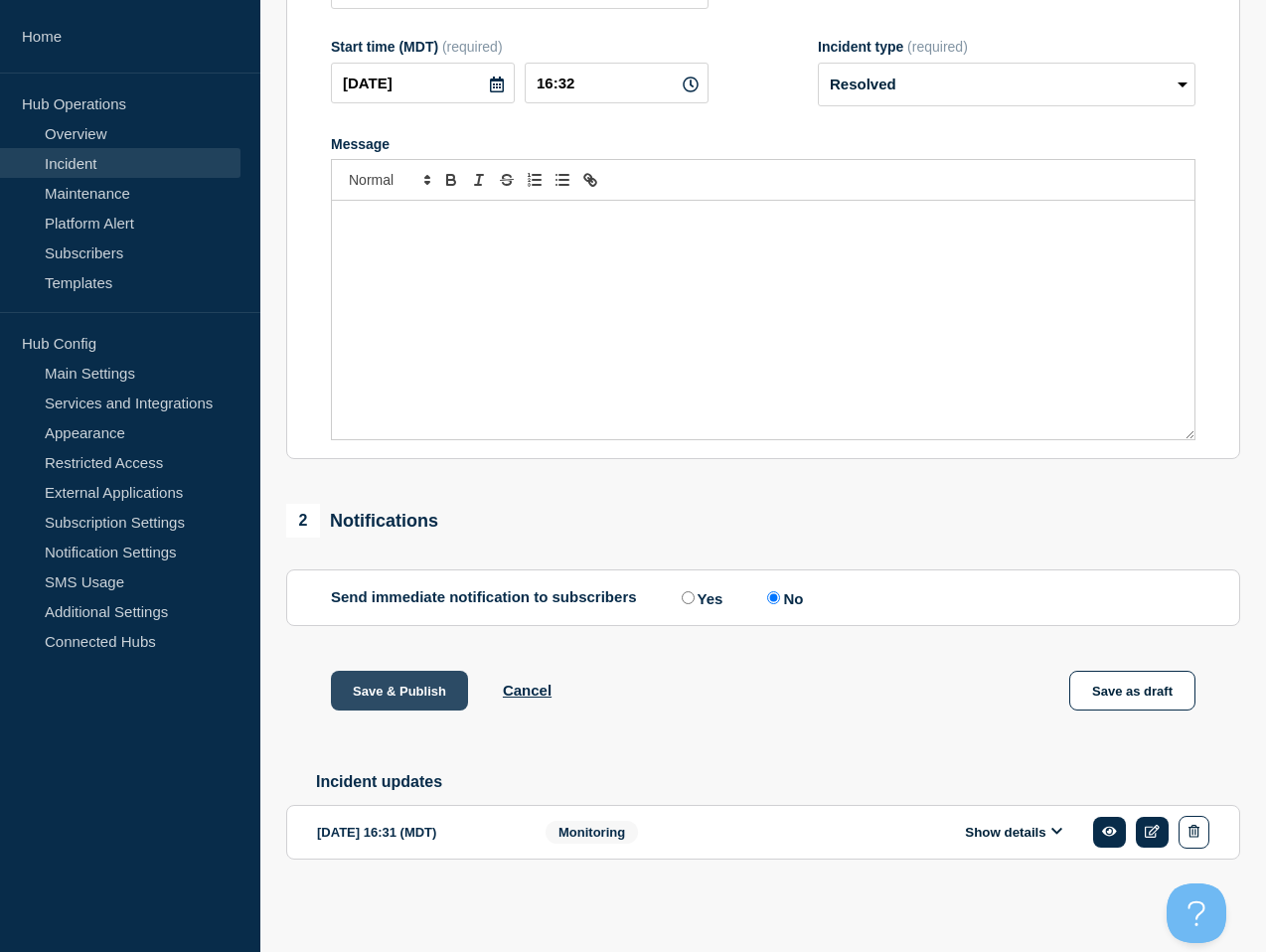 click on "Save & Publish" at bounding box center (399, 691) 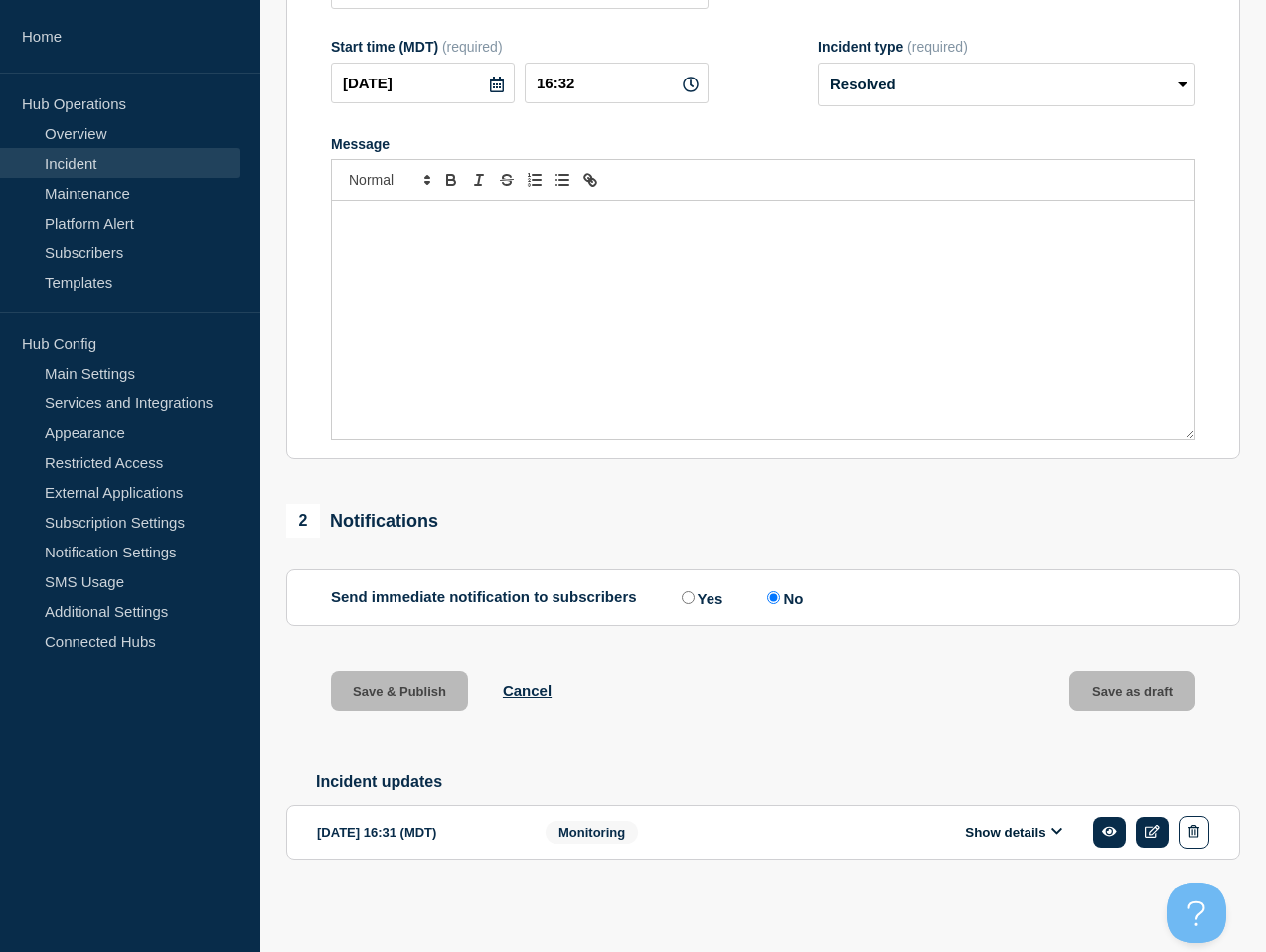 scroll, scrollTop: 0, scrollLeft: 0, axis: both 